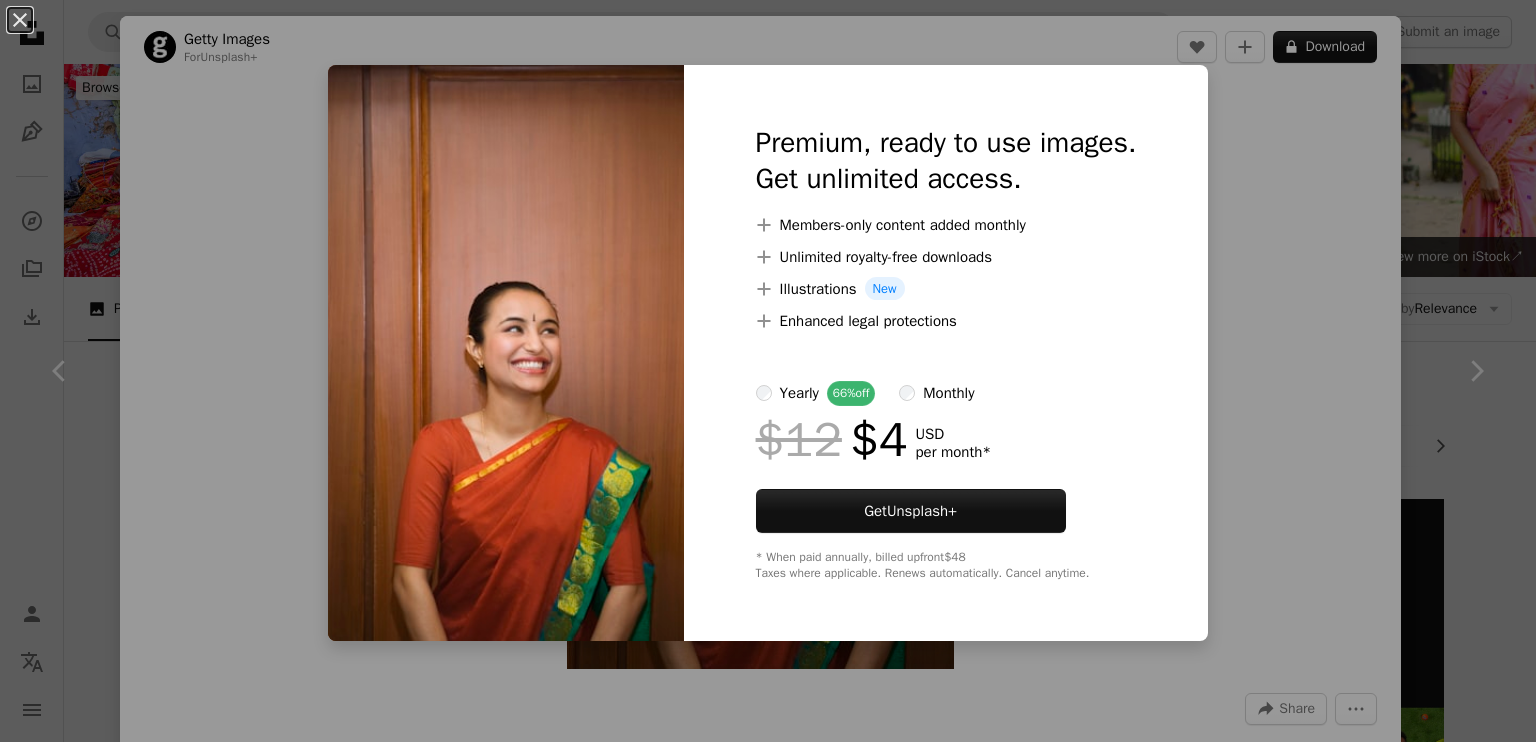 scroll, scrollTop: 15139, scrollLeft: 0, axis: vertical 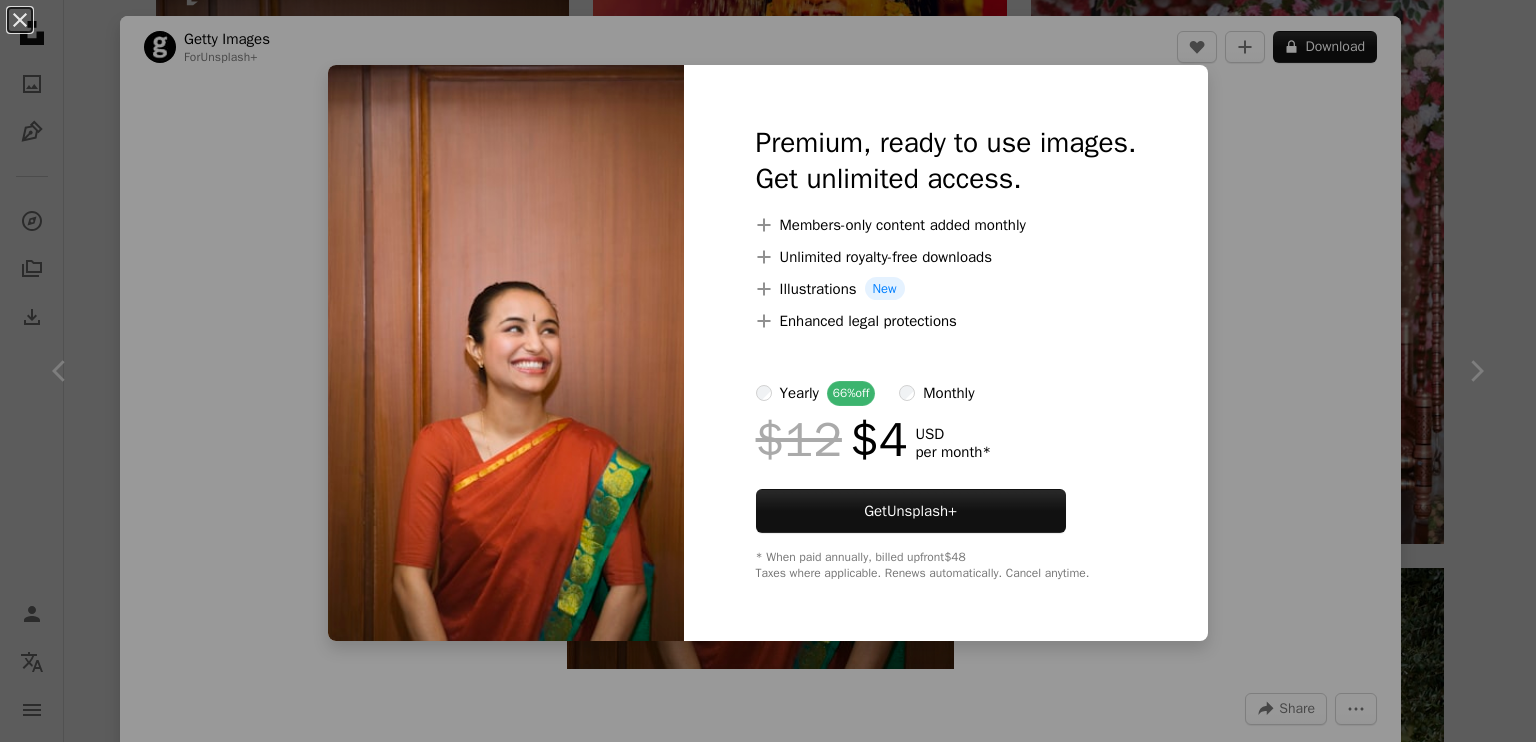 click on "An X shape Premium, ready to use images. Get unlimited access. A plus sign Members-only content added monthly A plus sign Unlimited royalty-free downloads A plus sign Illustrations  New A plus sign Enhanced legal protections yearly 66%  off monthly $12   $4 USD per month * Get  Unsplash+ * When paid annually, billed upfront  $48 Taxes where applicable. Renews automatically. Cancel anytime." at bounding box center (768, 371) 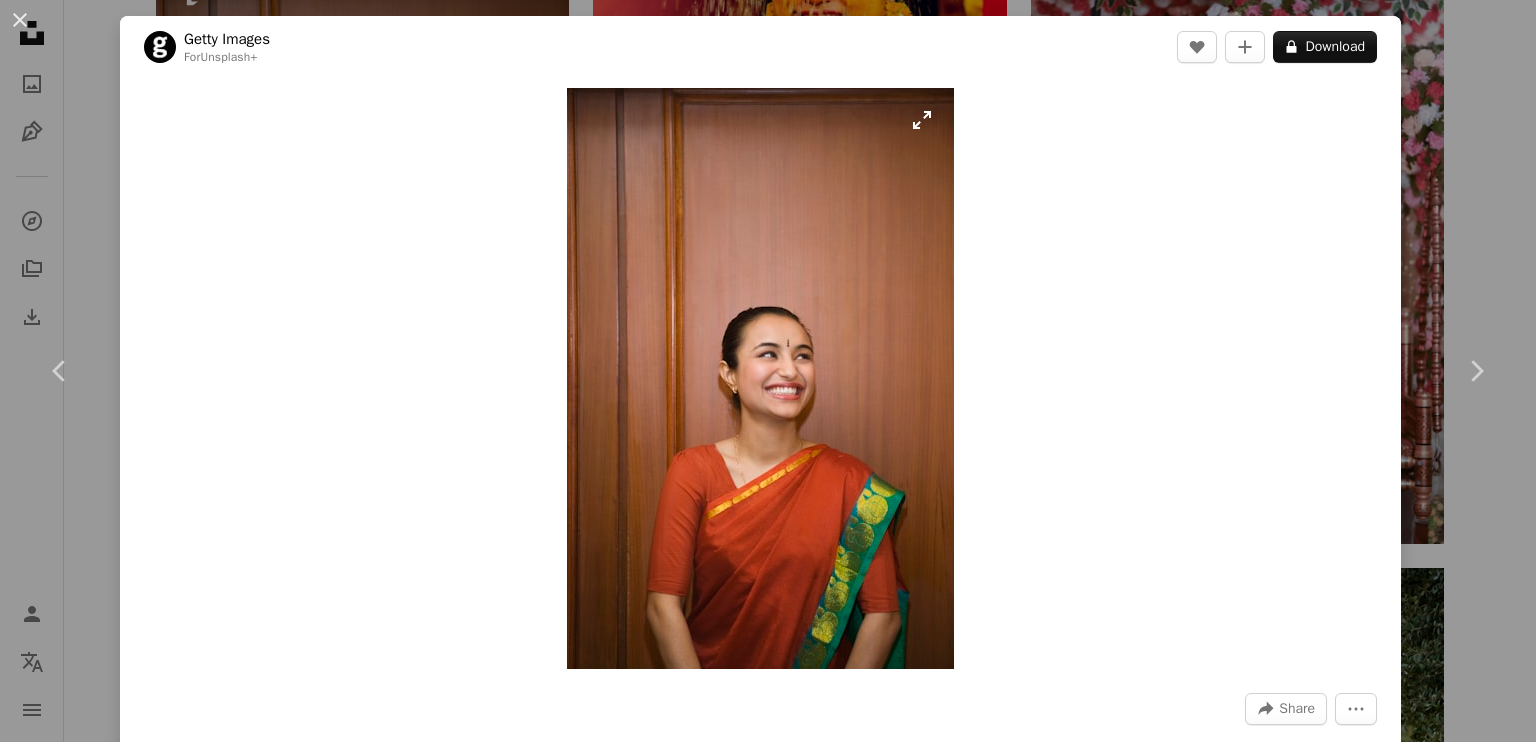 click at bounding box center (760, 378) 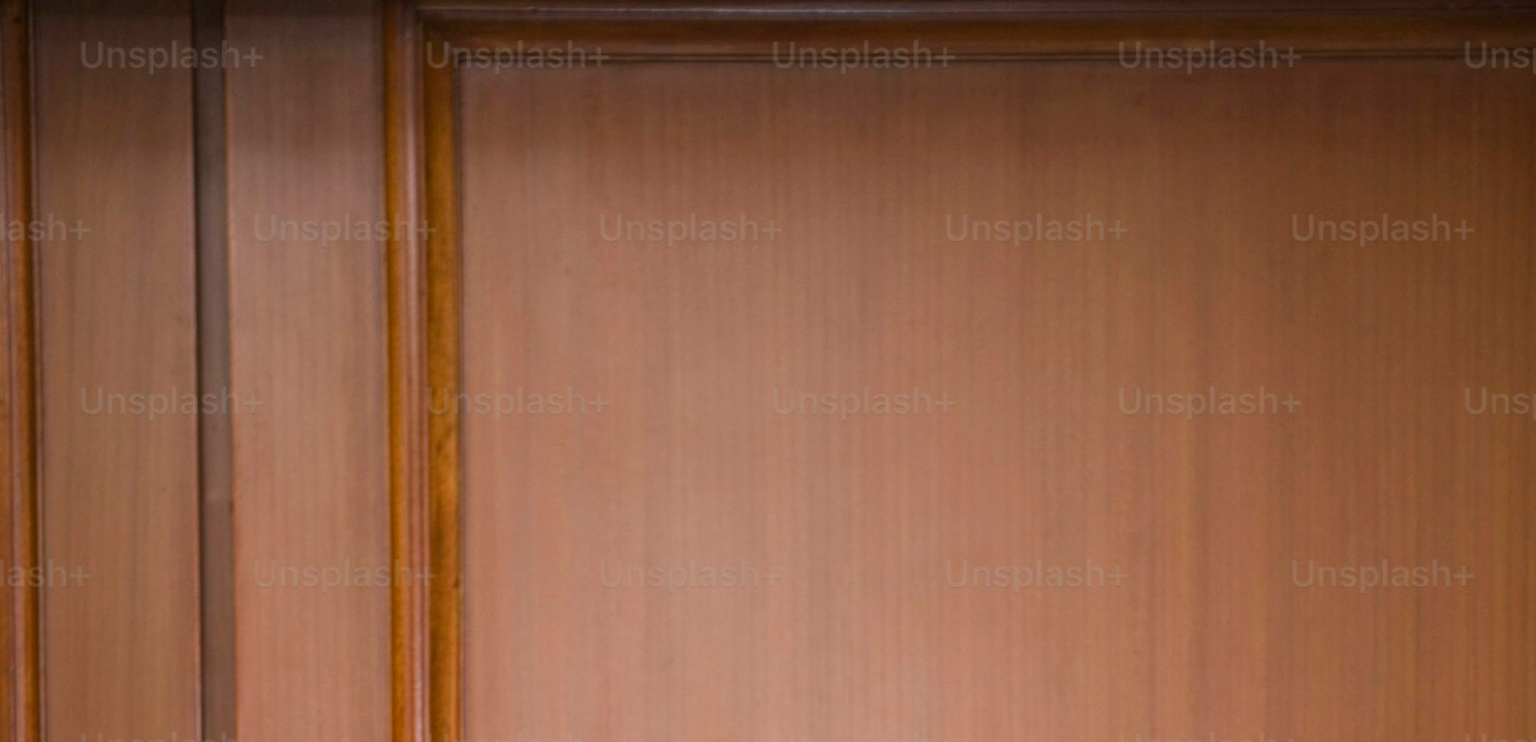 scroll, scrollTop: 760, scrollLeft: 0, axis: vertical 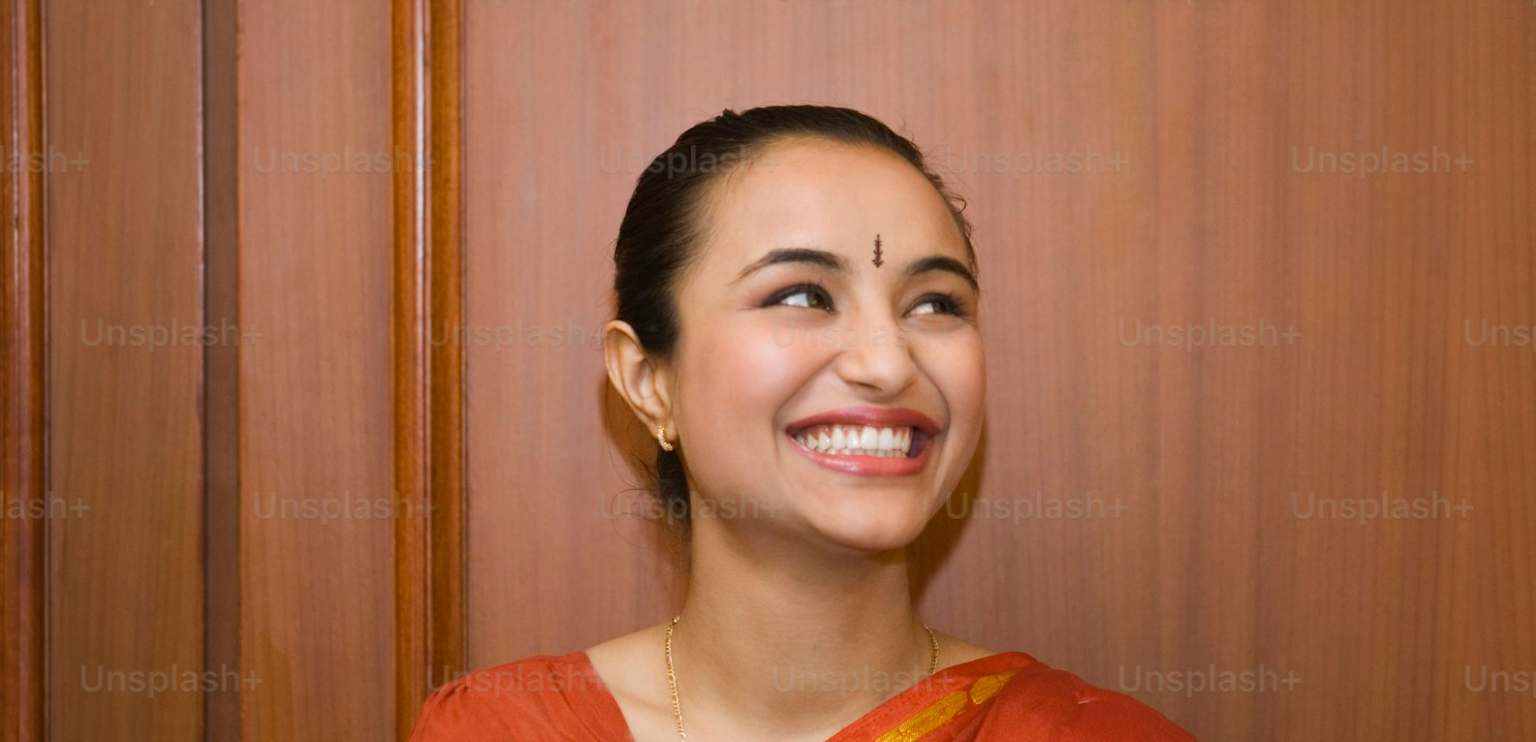 drag, startPoint x: 828, startPoint y: 370, endPoint x: 892, endPoint y: 250, distance: 136 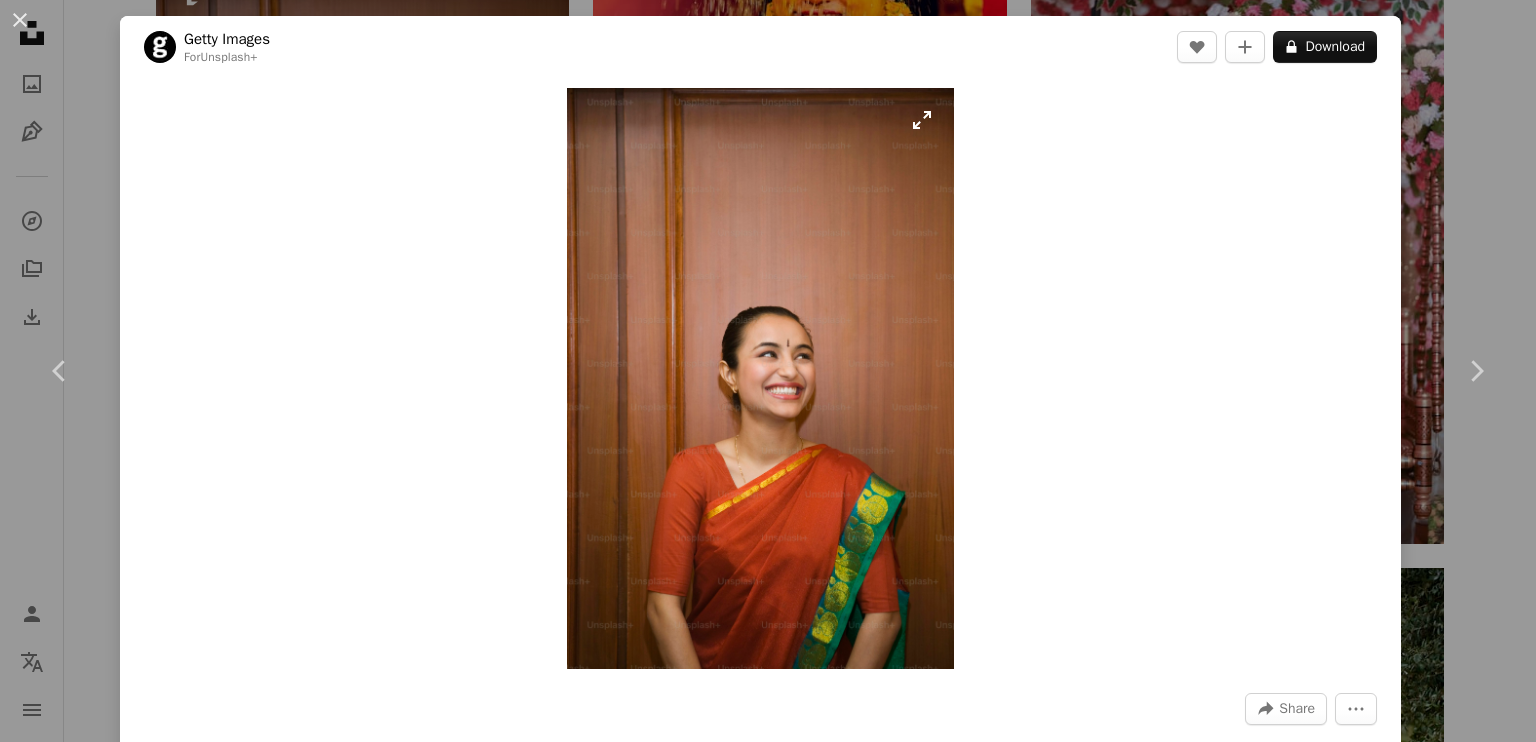 click at bounding box center [760, 378] 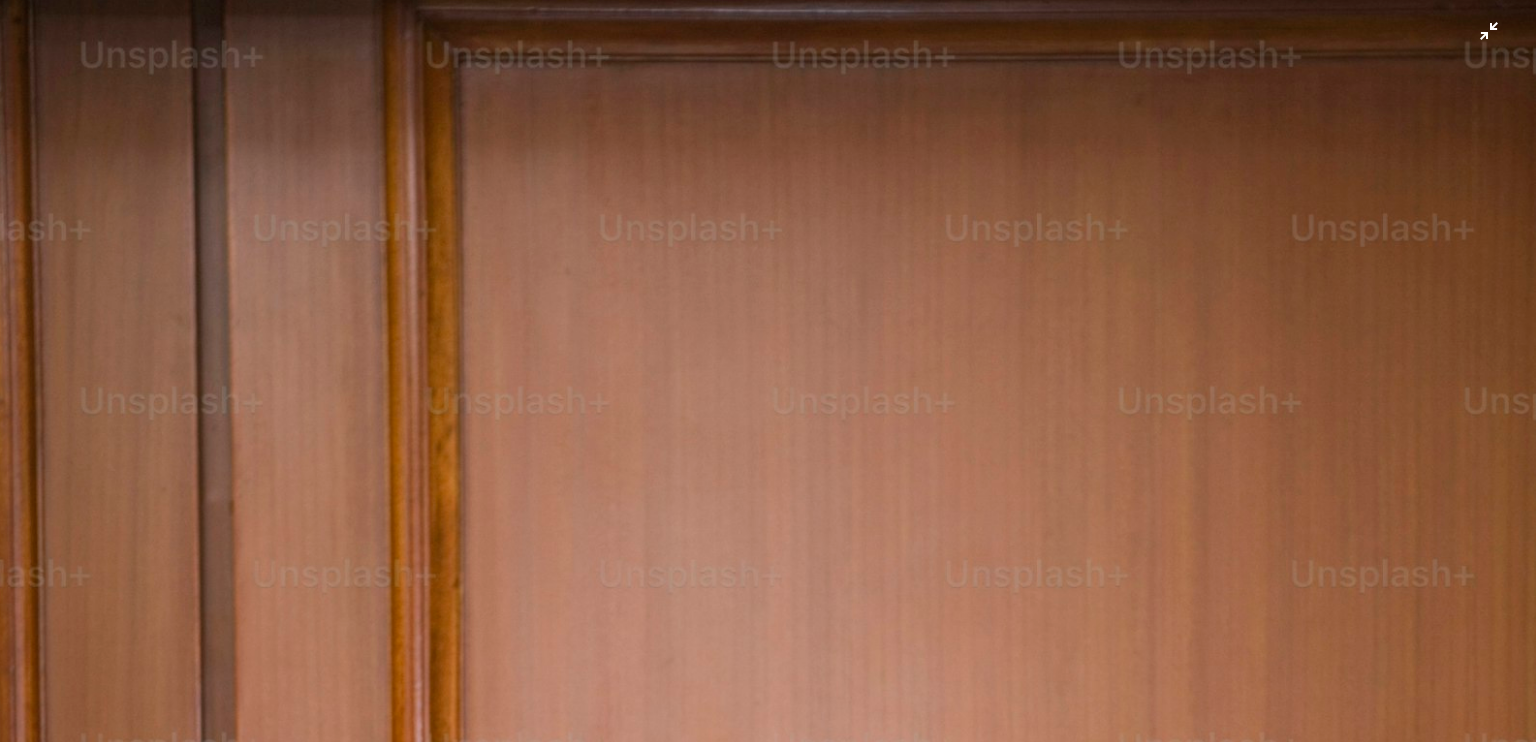 scroll, scrollTop: 759, scrollLeft: 0, axis: vertical 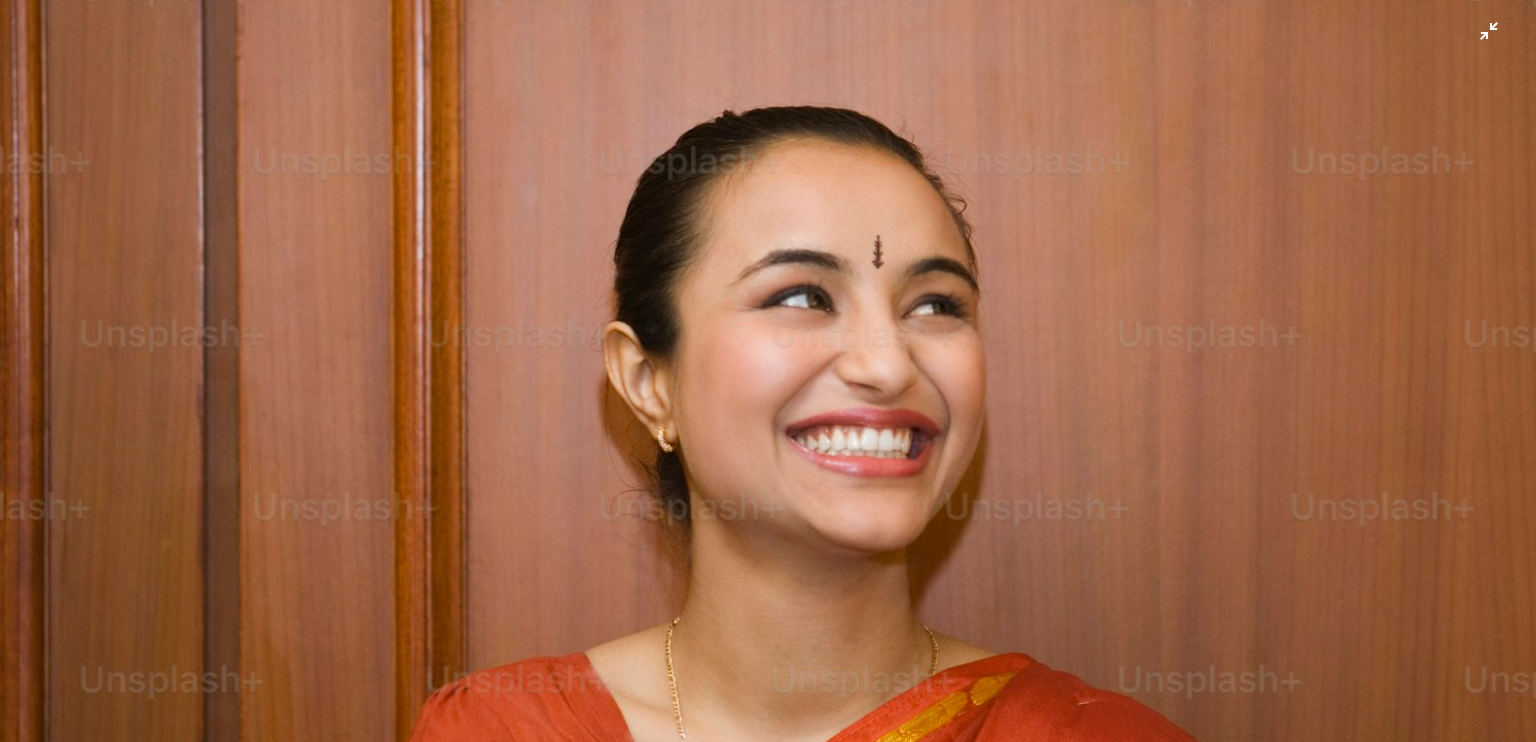 click at bounding box center [768, 393] 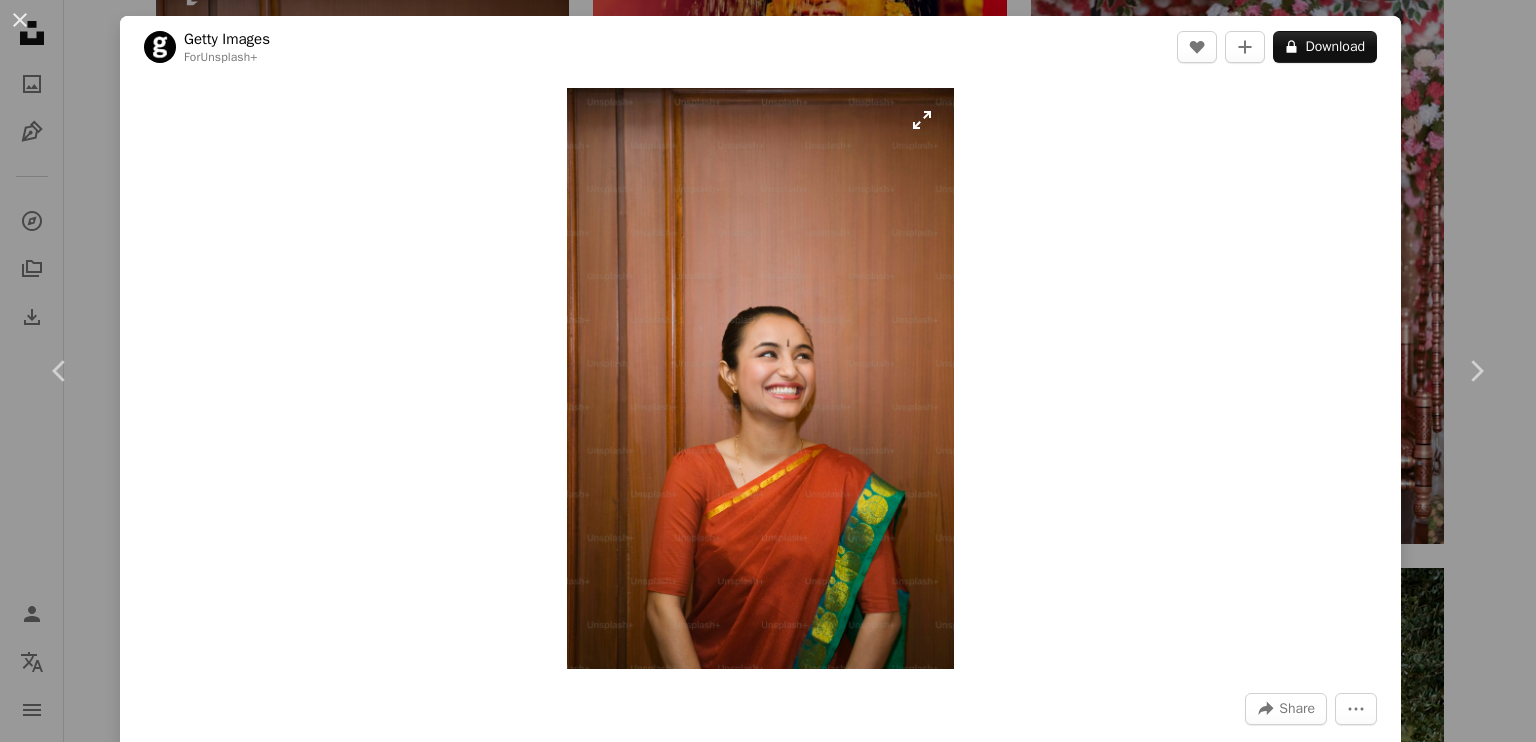 click at bounding box center [760, 378] 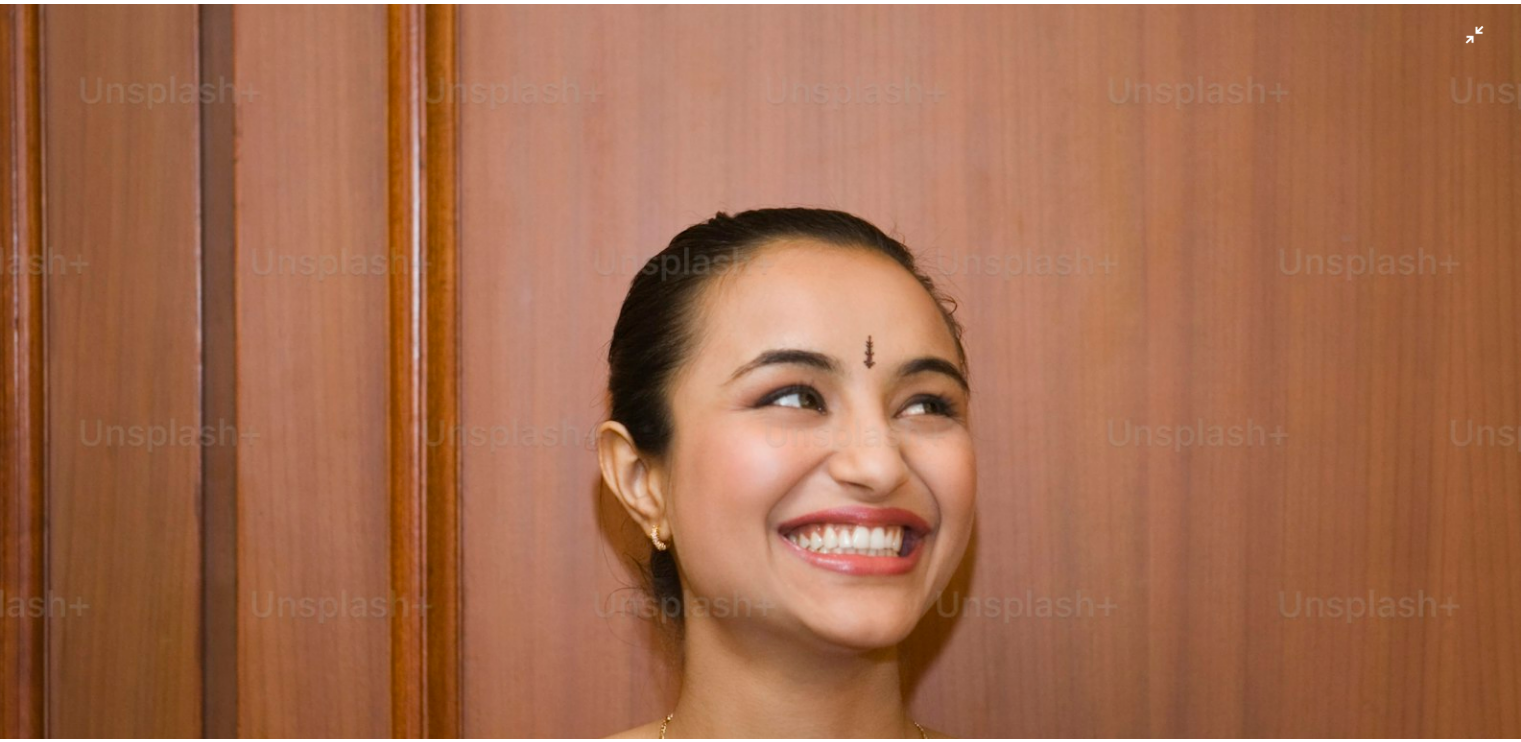 scroll, scrollTop: 159, scrollLeft: 0, axis: vertical 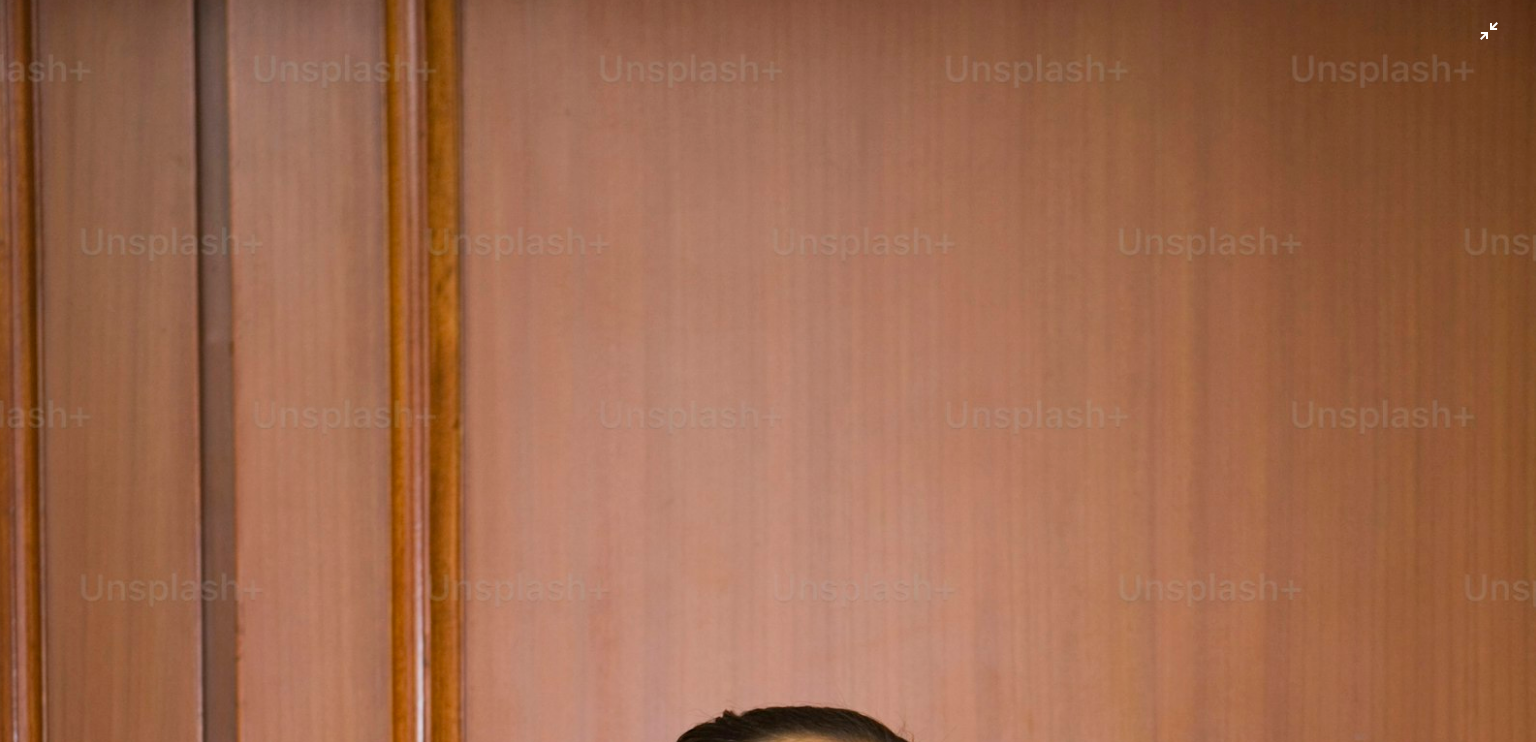 click at bounding box center (768, 993) 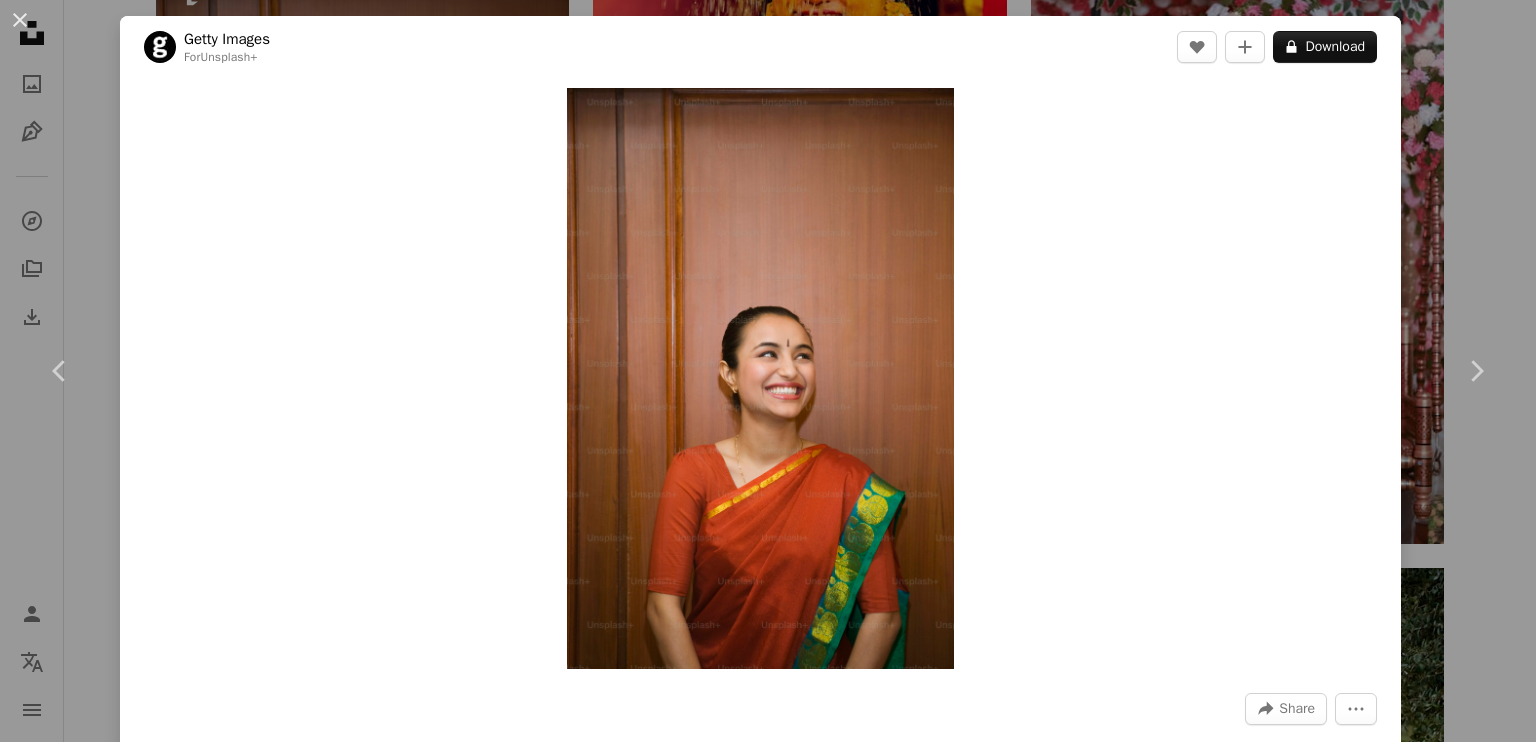 click on "An X shape Chevron left Chevron right Getty Images For Unsplash+ A heart A plus sign A lock Download Zoom in A forward-right arrow Share More Actions Calendar outlined Published on [DATE] Safety Licensed under the Unsplash+ License people india adult adults only asia laughing indoors one woman only one person tradition sari cultures south asia wood paneling one mid adult woman only mid adult waist up mid adult women Backgrounds From this series Plus sign for Unsplash+ Plus sign for Unsplash+ Plus sign for Unsplash+ Related images Plus sign for Unsplash+ A heart A plus sign Getty Images For Unsplash+ A lock Download Plus sign for Unsplash+ A heart A plus sign [FIRST] [LAST] For Unsplash+ A lock Download Plus sign for Unsplash+ A heart A plus sign Getty Images For Unsplash+ A lock Download Plus sign for Unsplash+ A heart A plus sign Getty Images For Unsplash+ A lock Download Plus sign for Unsplash+ A heart" at bounding box center (768, 371) 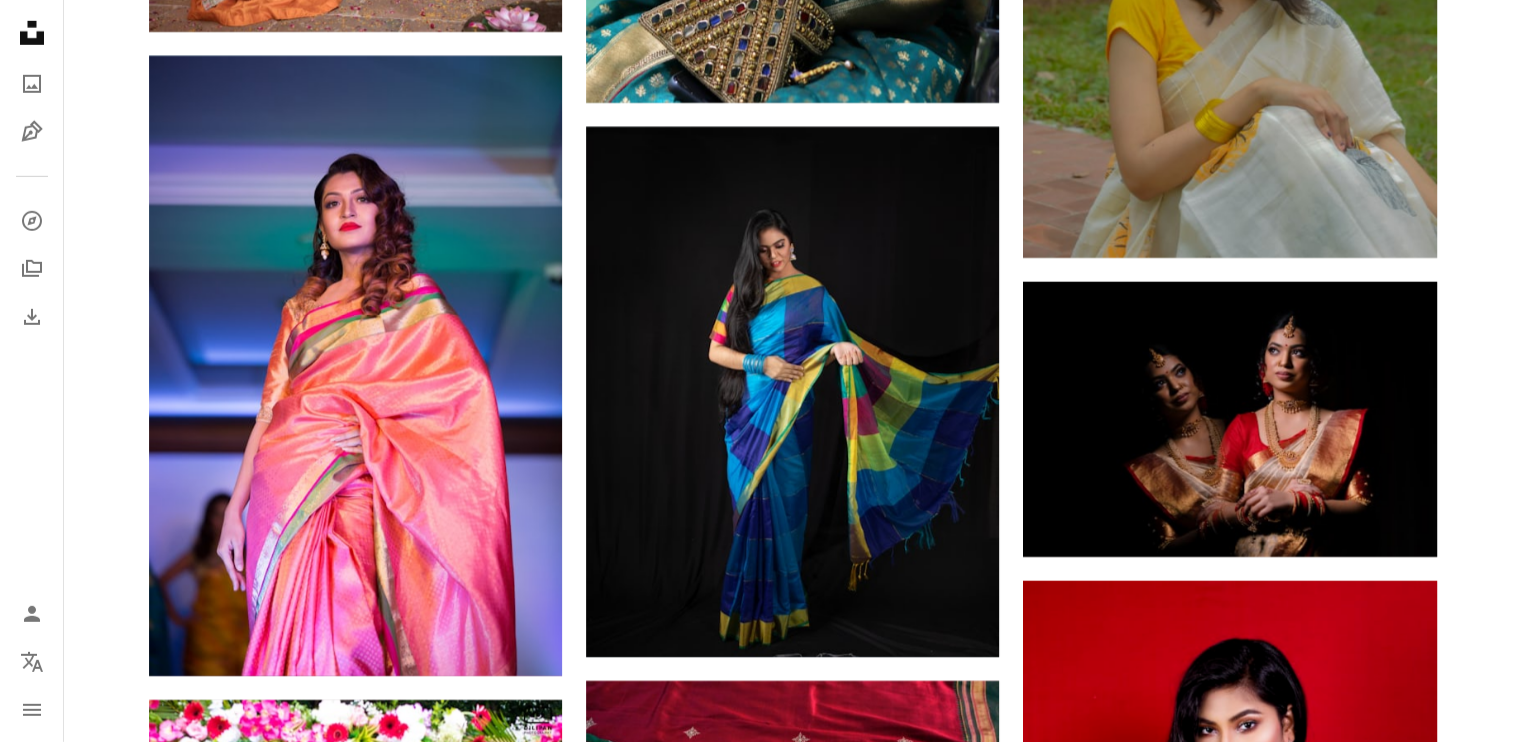 scroll, scrollTop: 13239, scrollLeft: 0, axis: vertical 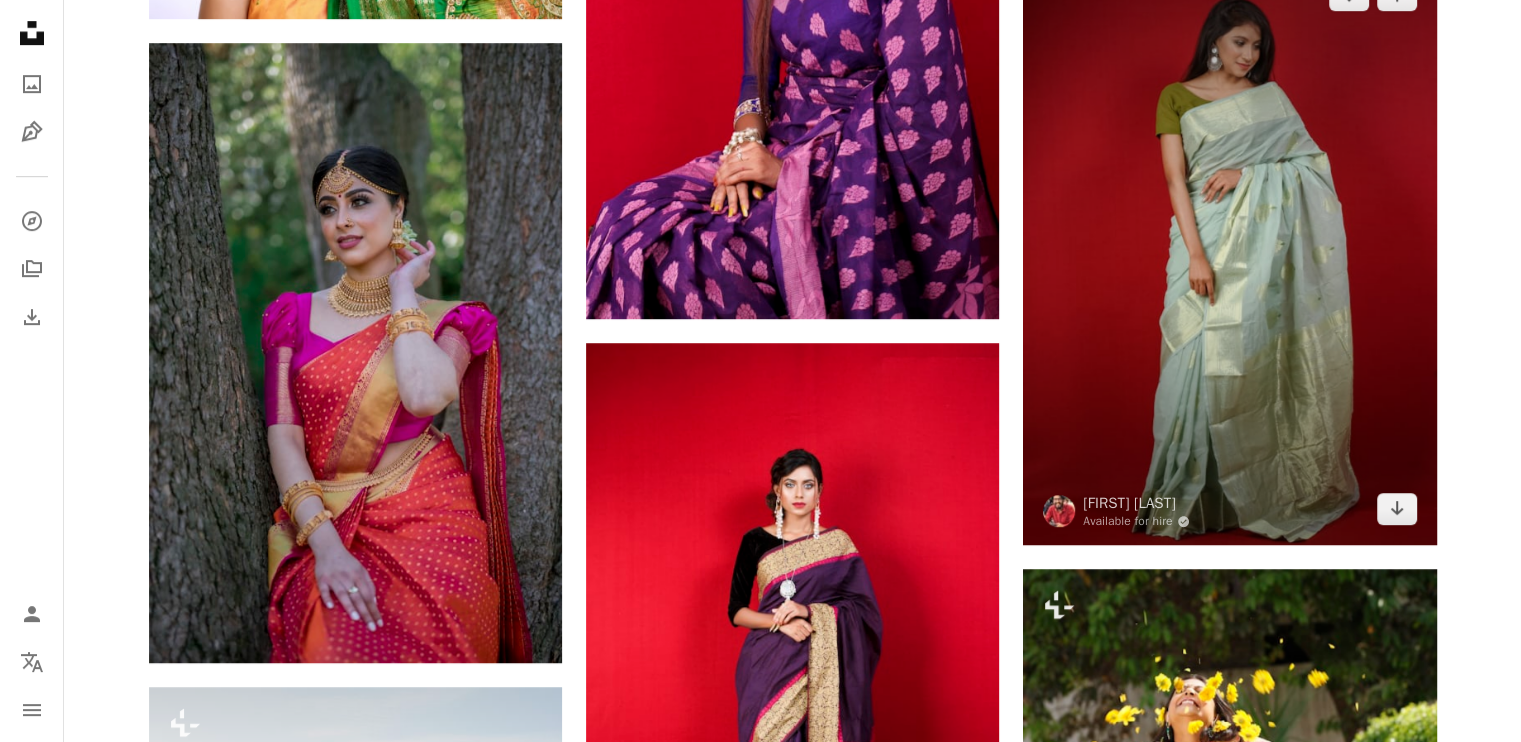 click at bounding box center [1229, 252] 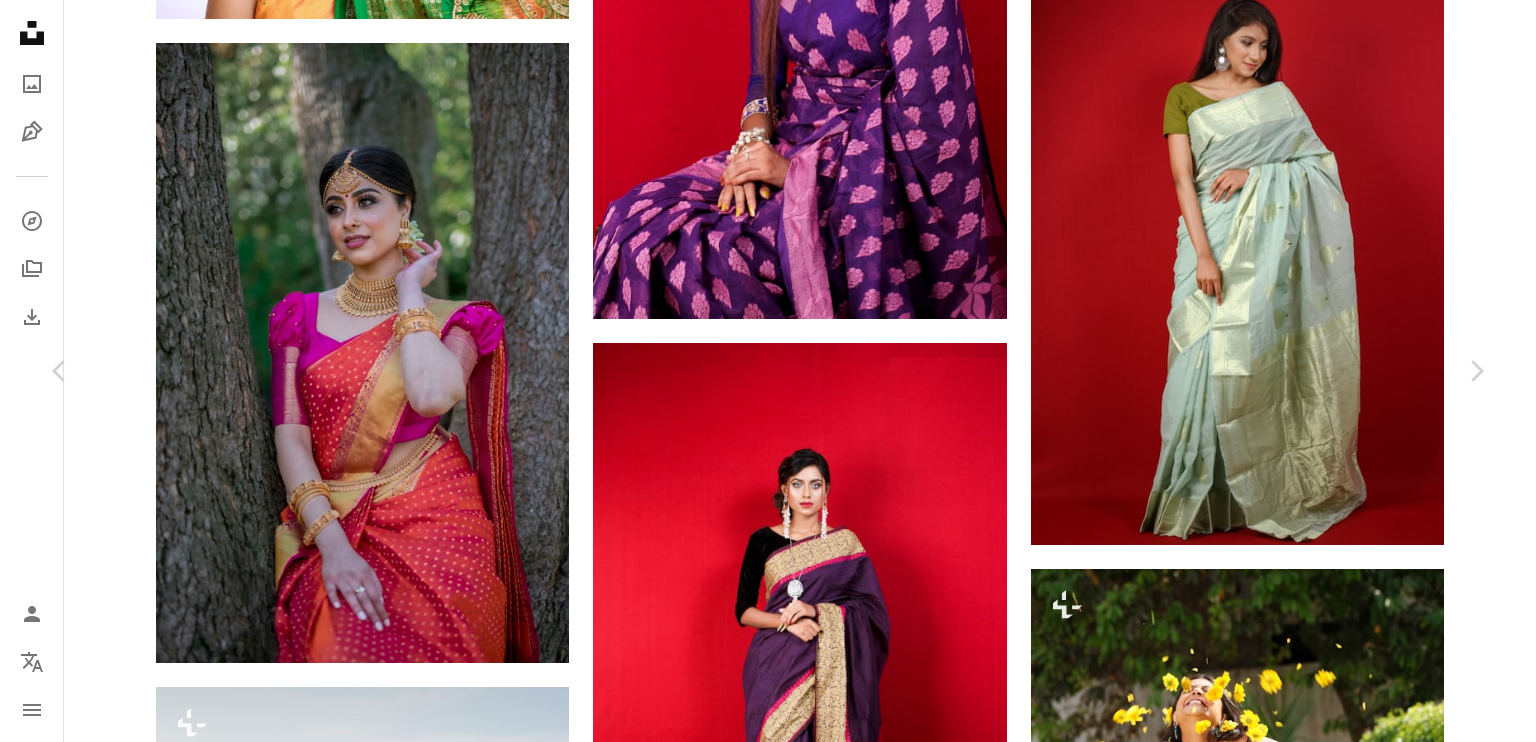 click at bounding box center (760, 18734) 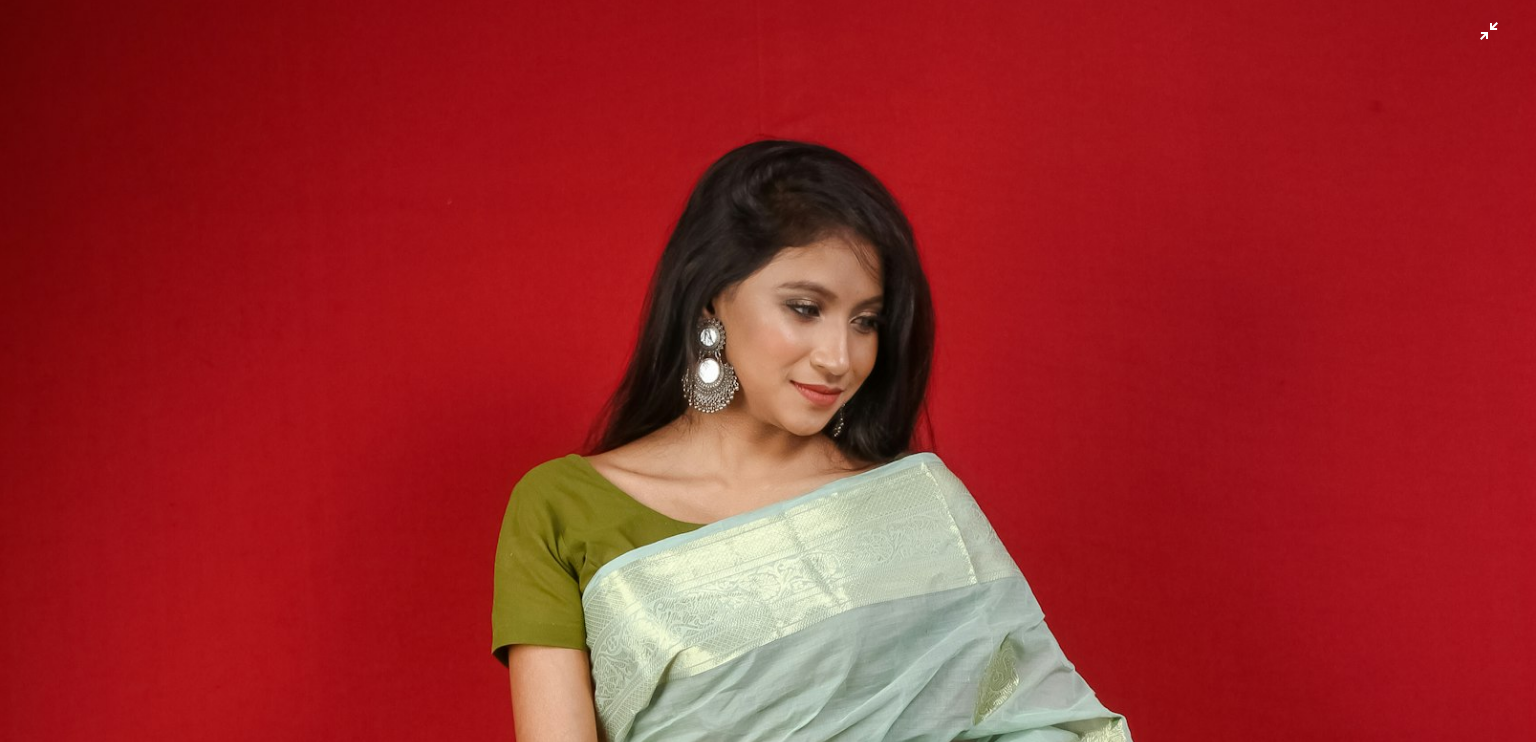 scroll, scrollTop: 0, scrollLeft: 0, axis: both 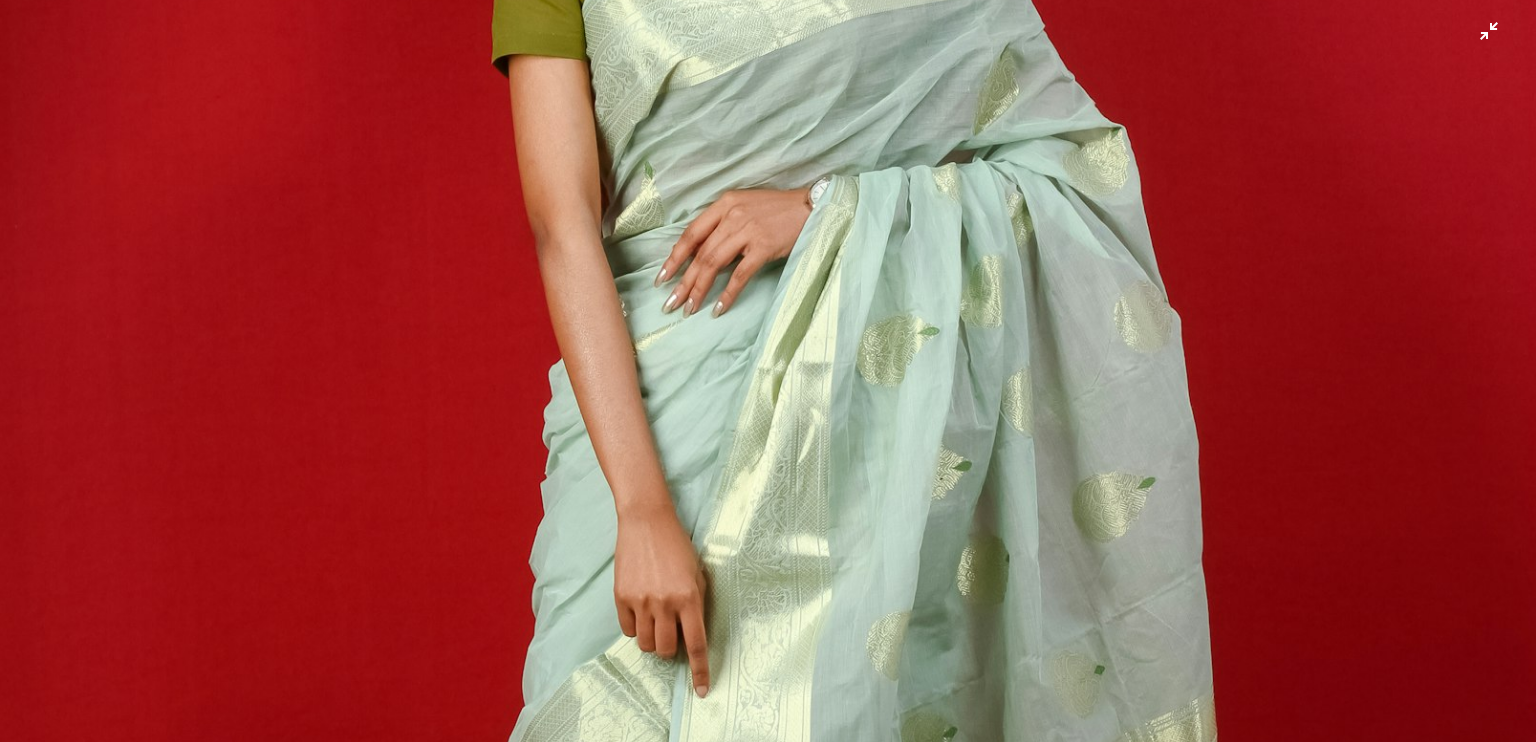 click at bounding box center (768, 496) 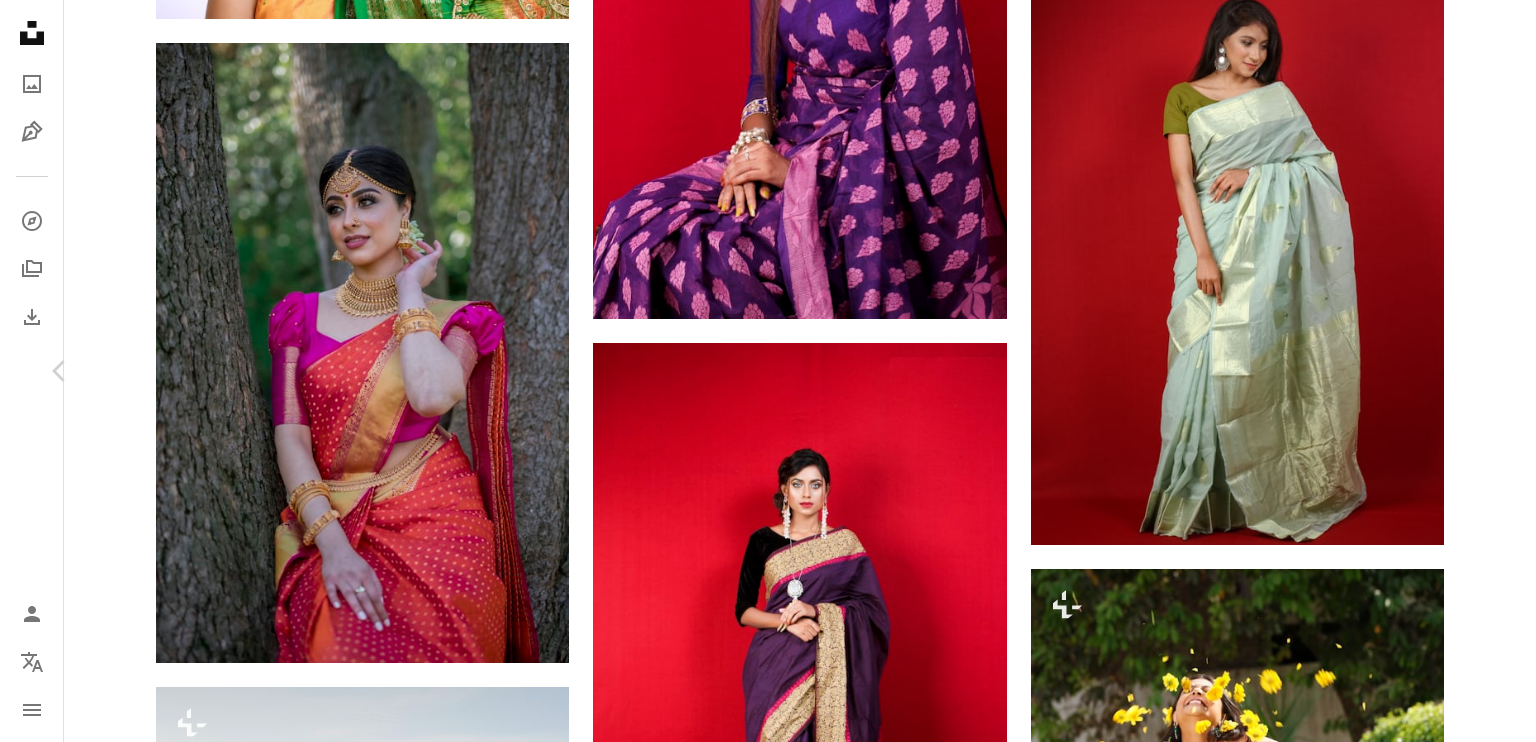 click on "Chevron right" at bounding box center [1476, 371] 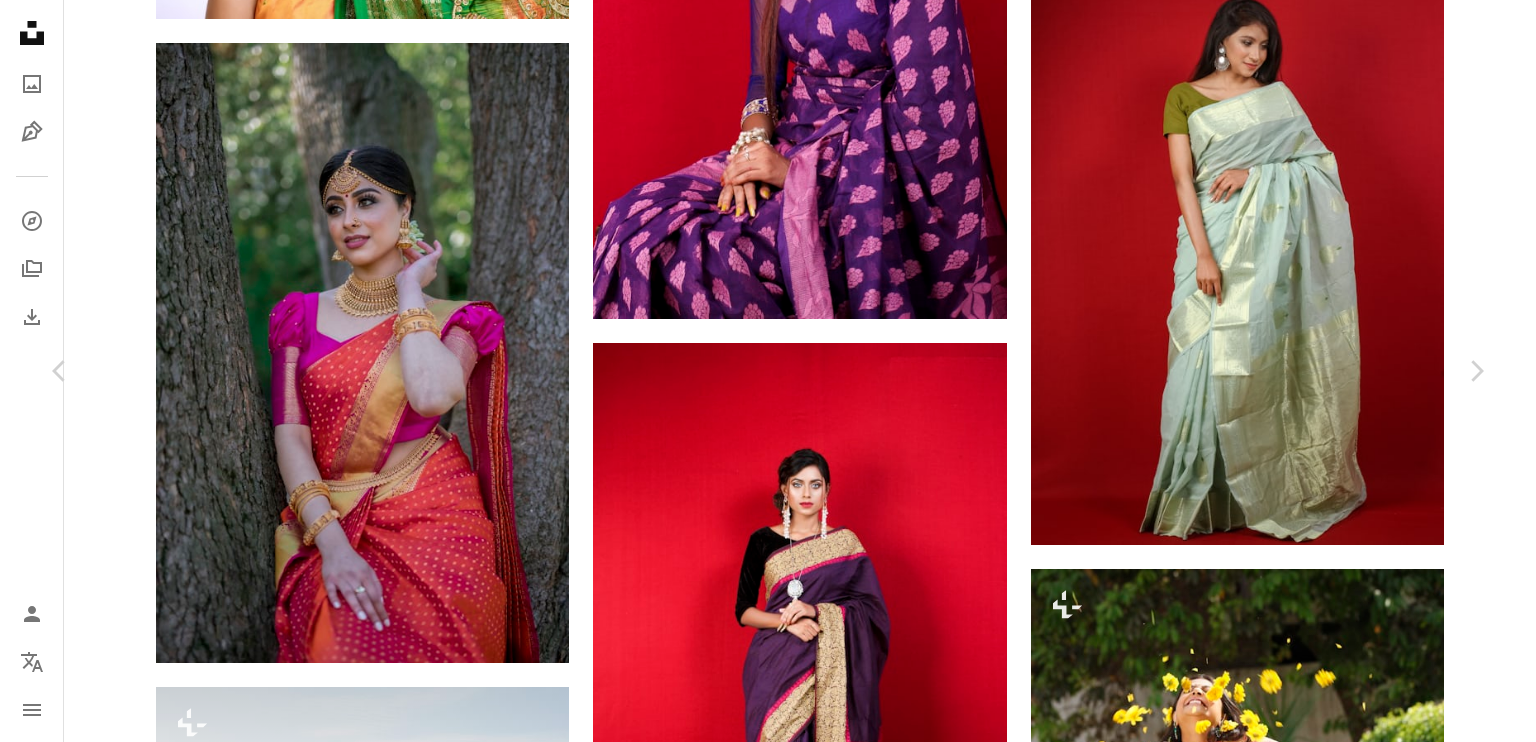 click on "An X shape Chevron left Chevron right [FIRST] [LAST] Available for hire A checkmark inside of a circle A heart A plus sign Download free Chevron down Zoom in Views 639,278 Downloads 2,644 A forward-right arrow Share Info icon Info More Actions Calendar outlined Published on [DATE] Camera [BRAND], [MODEL] Safety Free to use under the Unsplash License fashion model saree saree photoshoot fashion photography human fashion female clothing apparel silk sari Free stock photos Browse premium related images on iStock | Save 20% with code UNSPLASH20 View more on iStock ↗ Related images A heart A plus sign [FIRST] [LAST] Available for hire A checkmark inside of a circle Arrow pointing down A heart A plus sign [FIRST] [LAST] Available for hire A checkmark inside of a circle Arrow pointing down Plus sign for Unsplash+ A heart A plus sign Getty Images For Unsplash+ A lock Download A heart A plus sign [FIRST] [LAST] Available for hire A checkmark inside of a circle Arrow pointing down A heart A plus sign A heart For" at bounding box center [768, 18727] 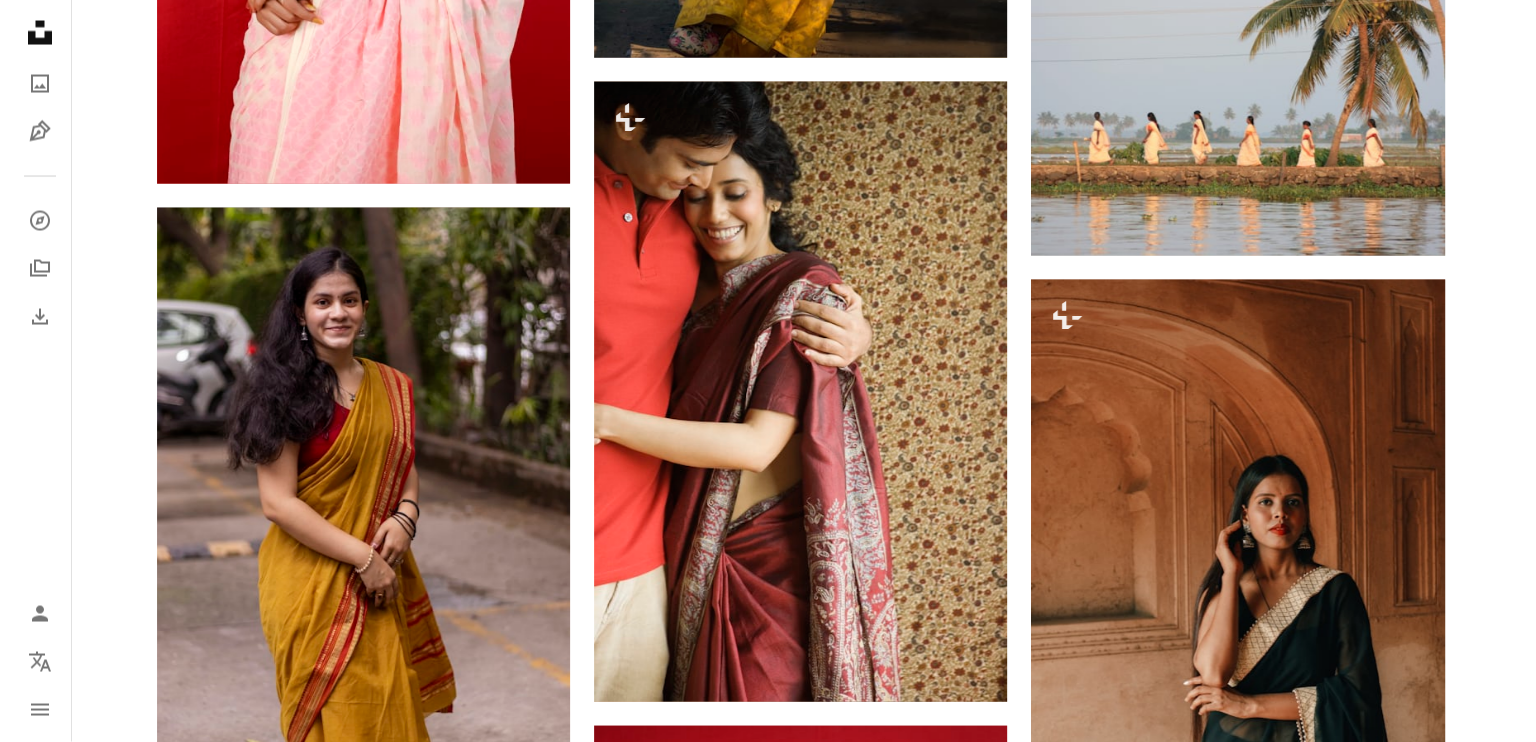 scroll, scrollTop: 19186, scrollLeft: 0, axis: vertical 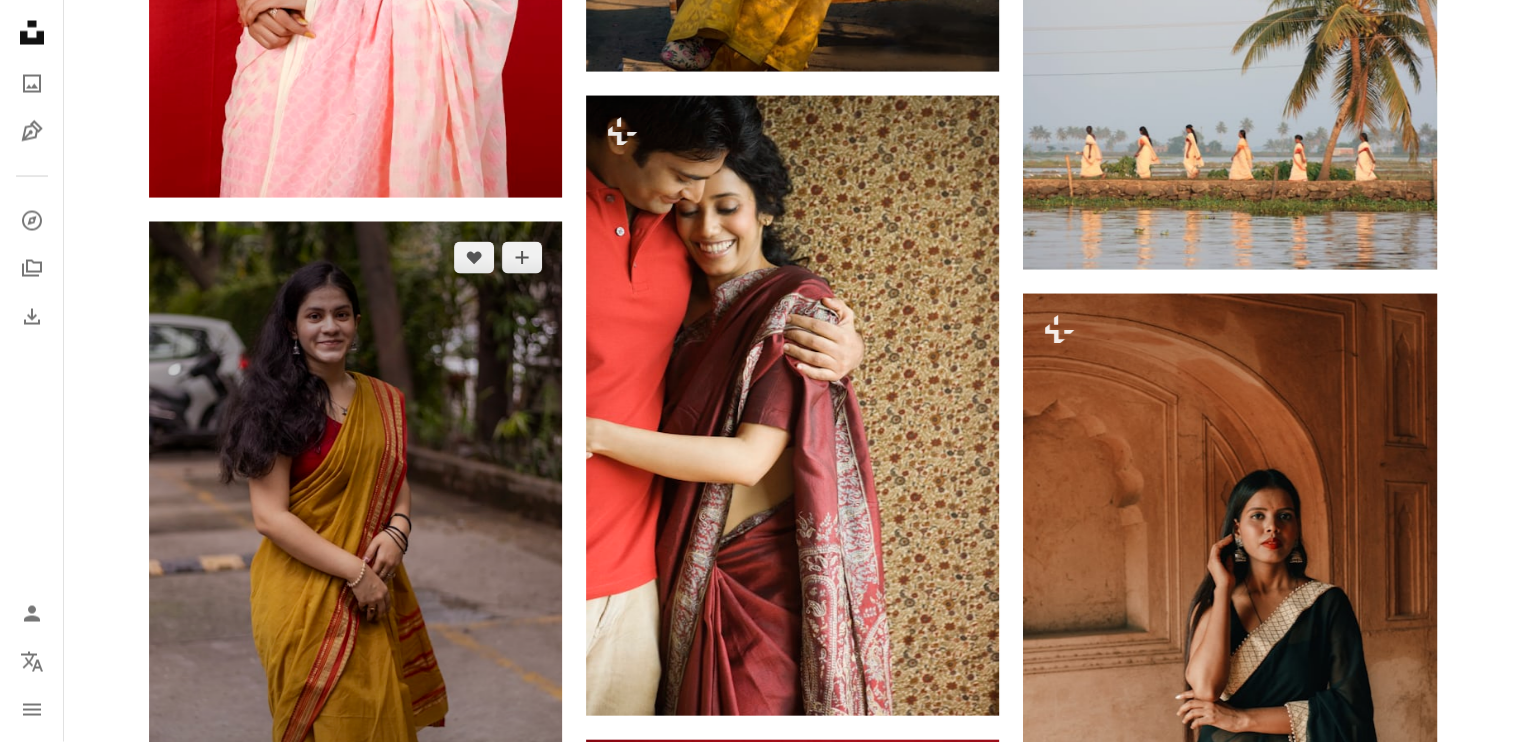 click at bounding box center [355, 532] 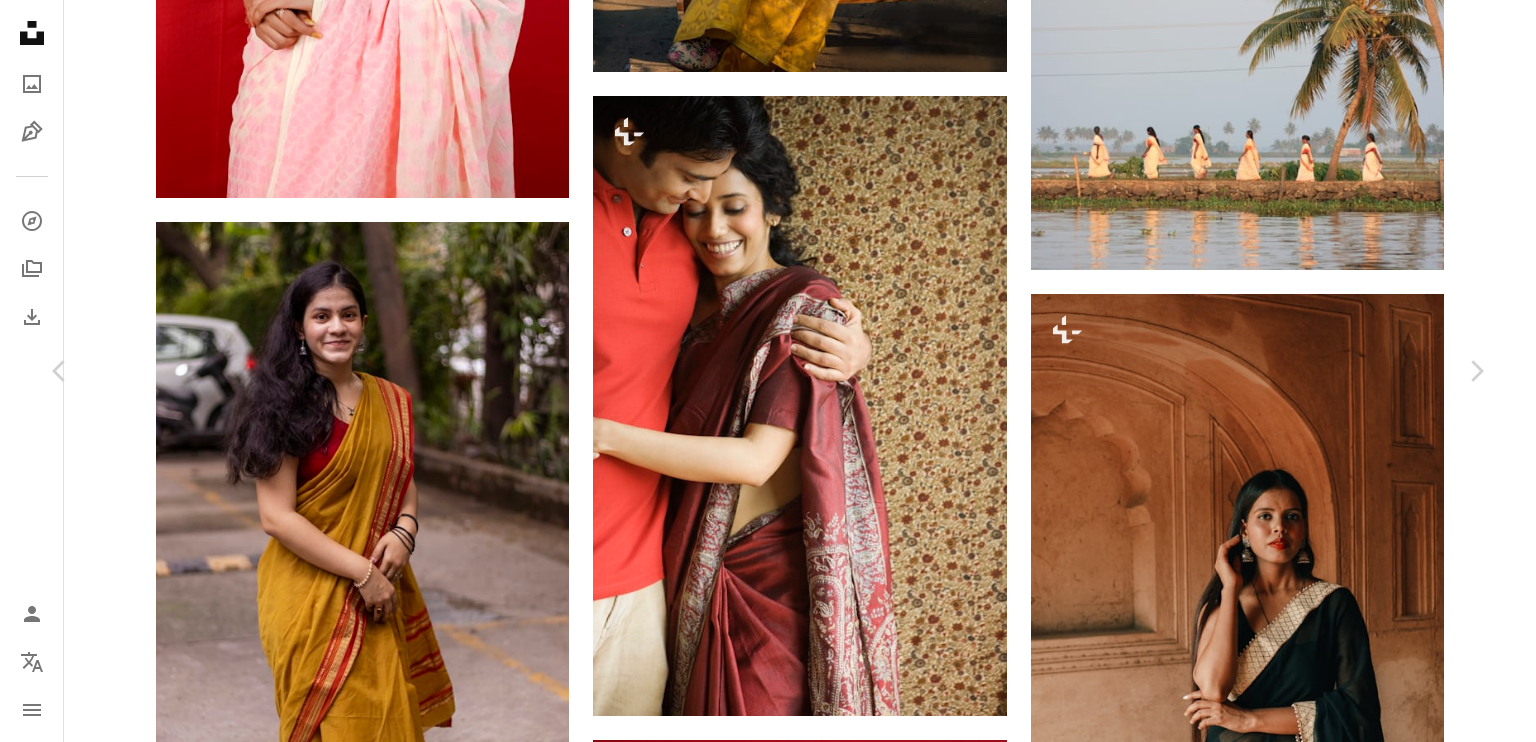 scroll, scrollTop: 12485, scrollLeft: 0, axis: vertical 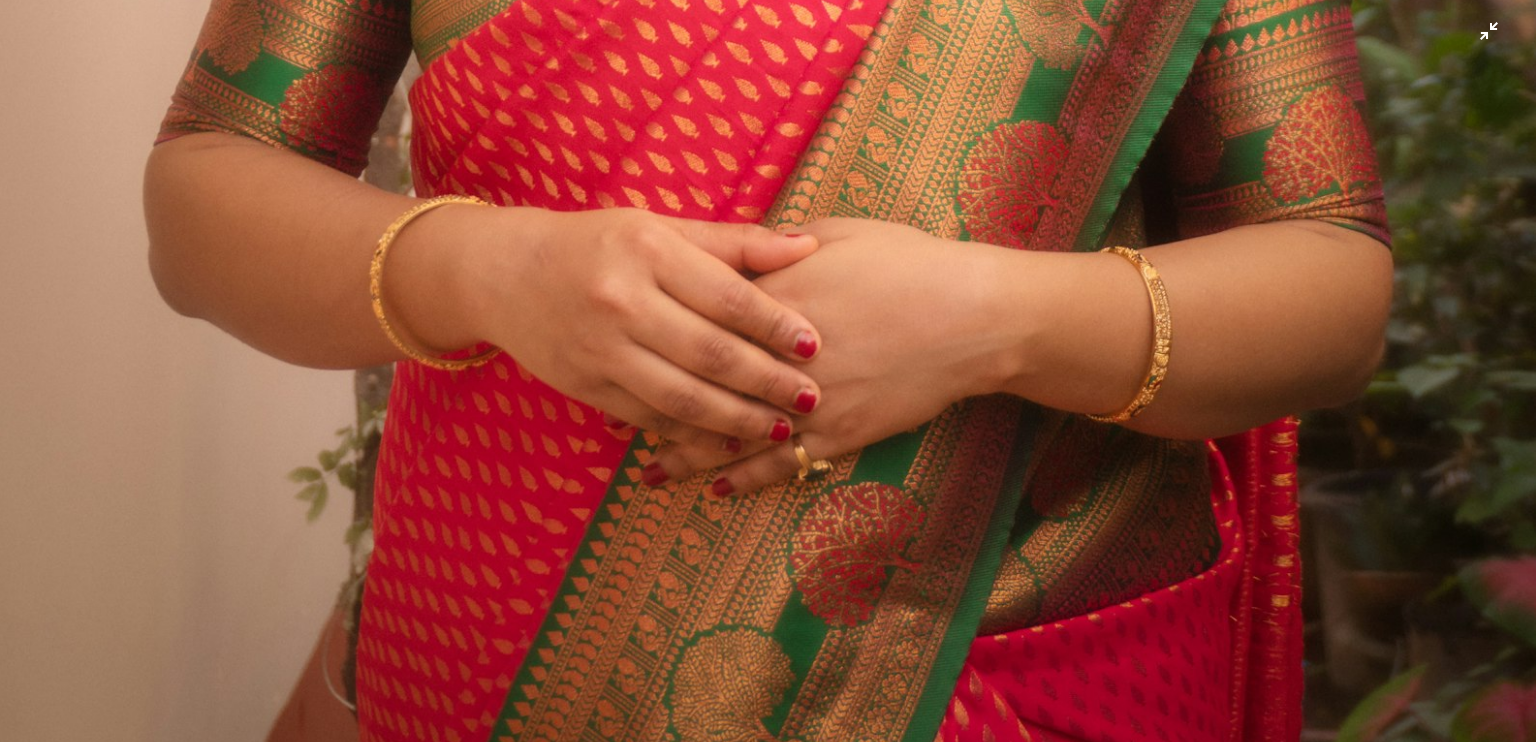click at bounding box center [768, -364] 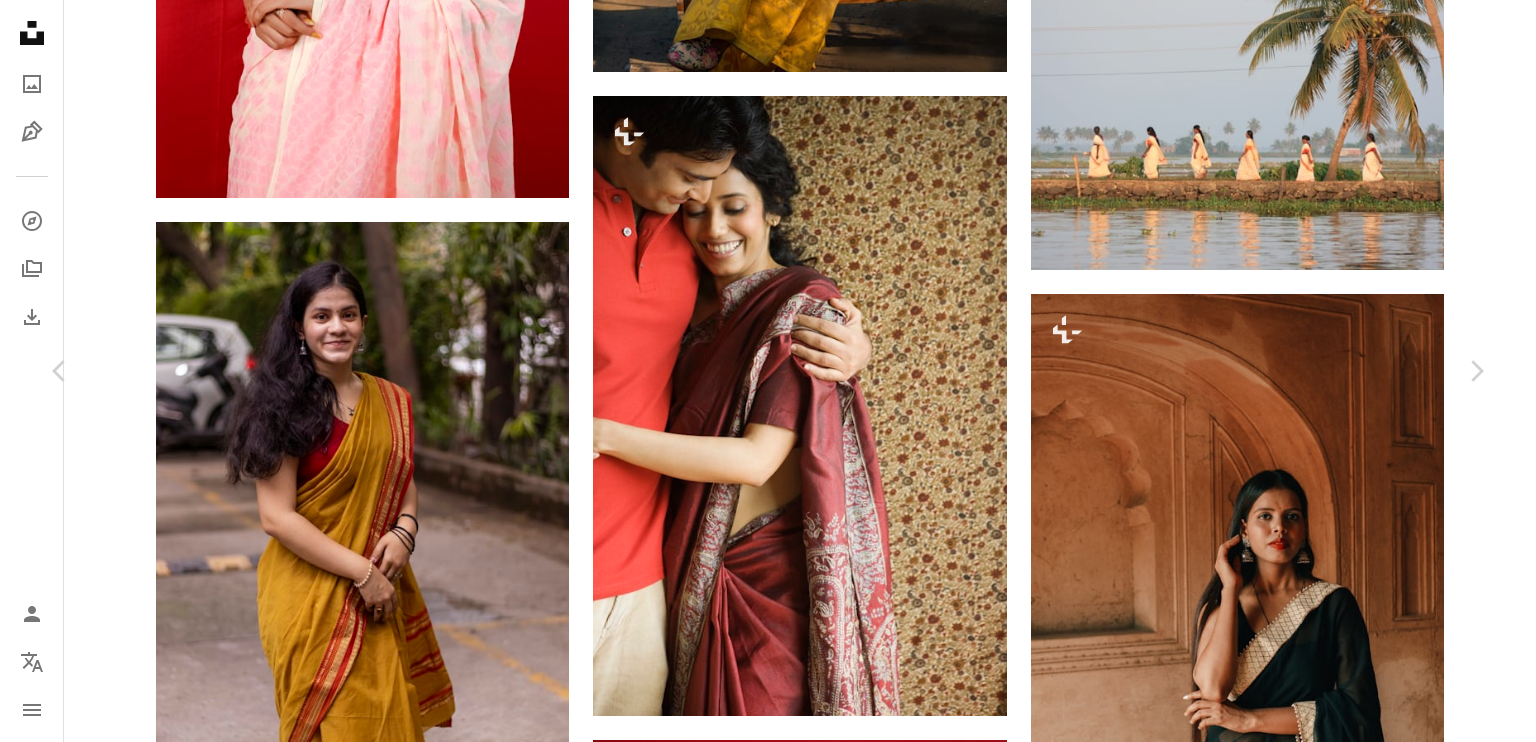 click at bounding box center [760, 4824] 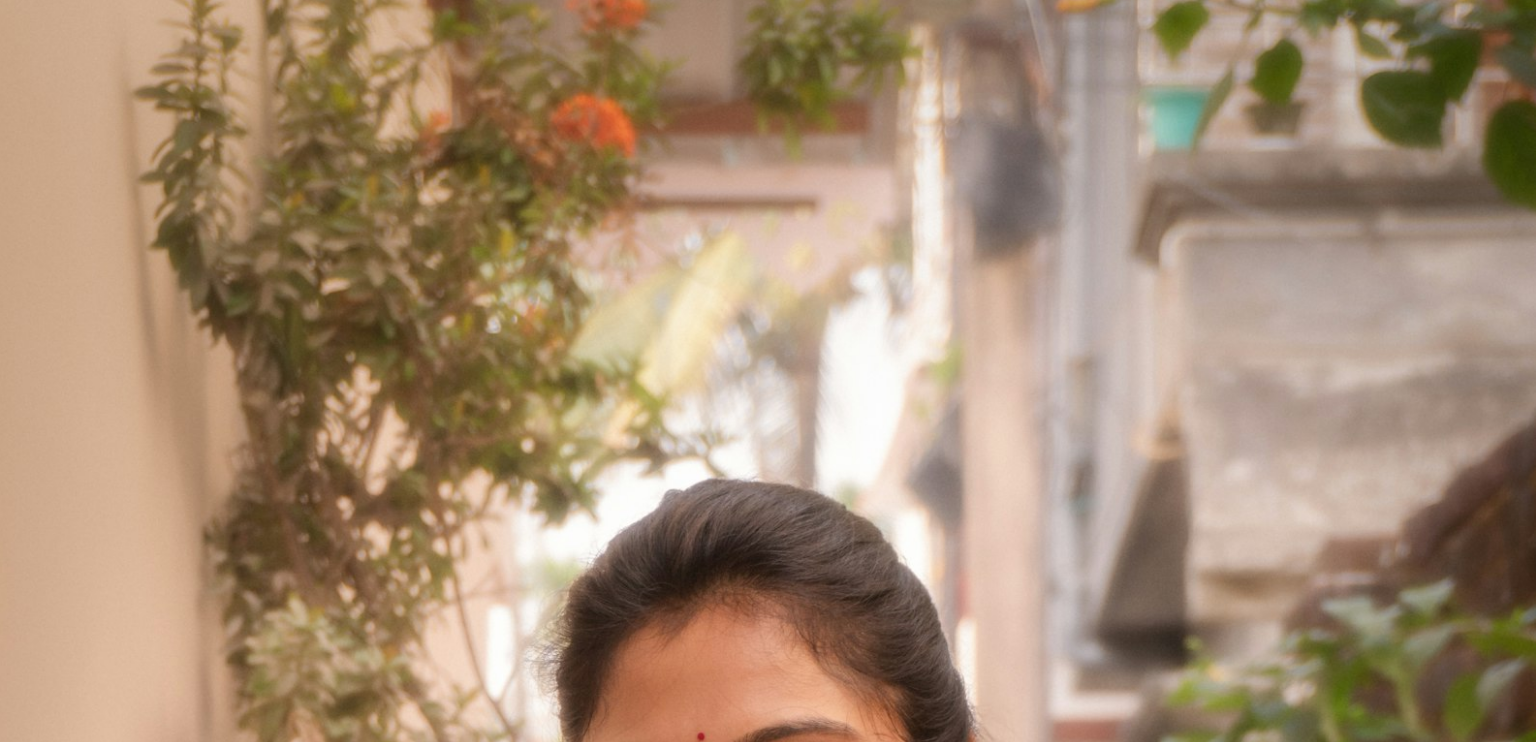 scroll, scrollTop: 759, scrollLeft: 0, axis: vertical 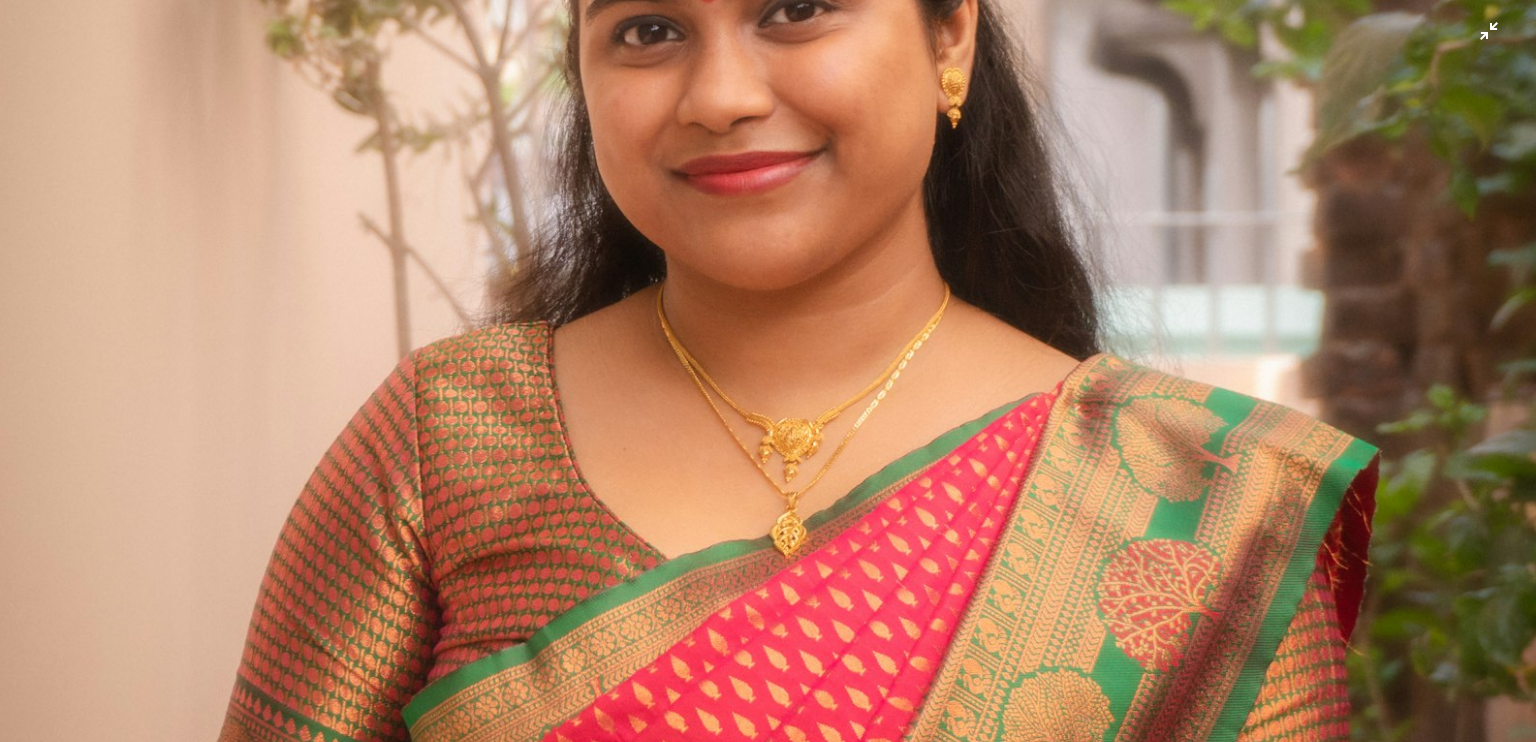 click at bounding box center [768, 393] 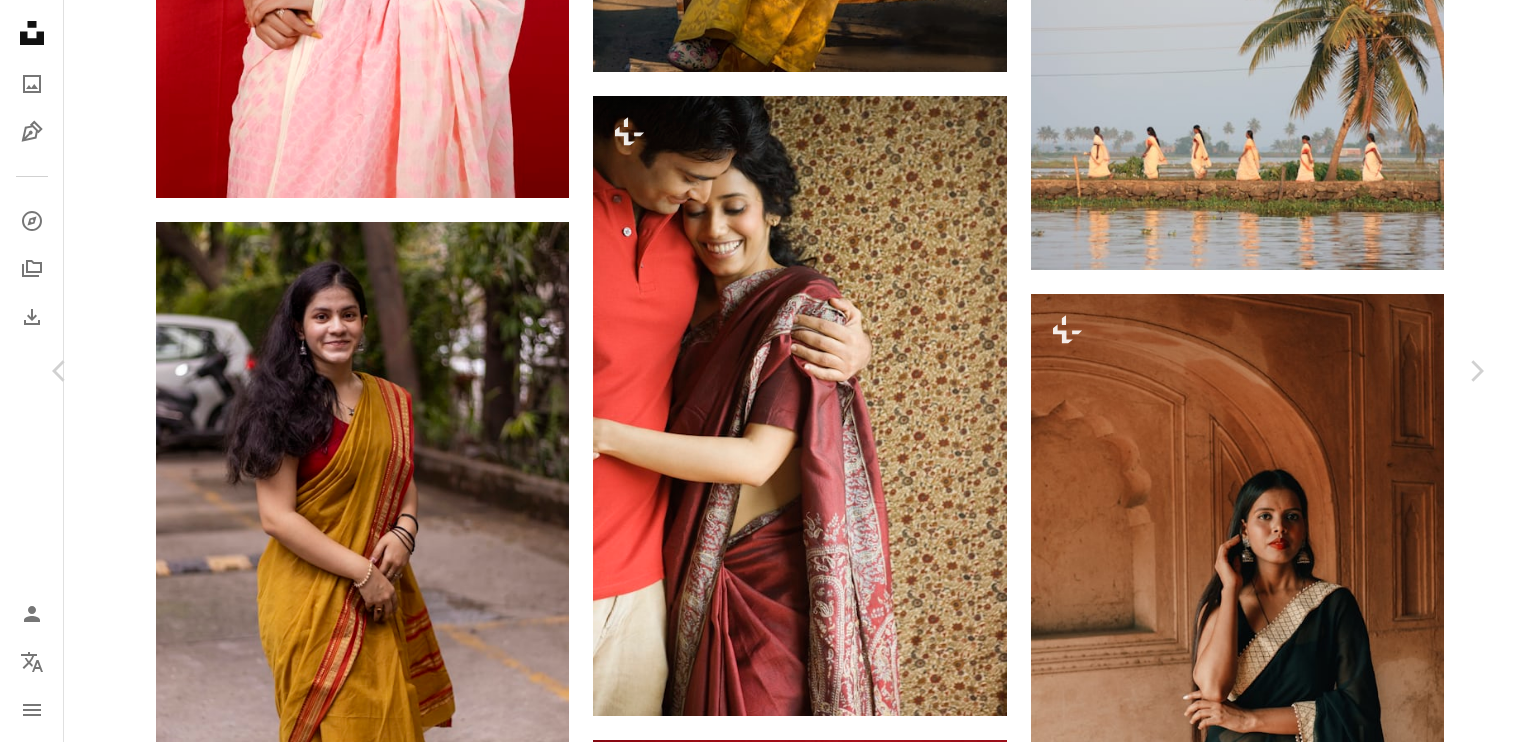 click on "Download free" at bounding box center (1287, 4493) 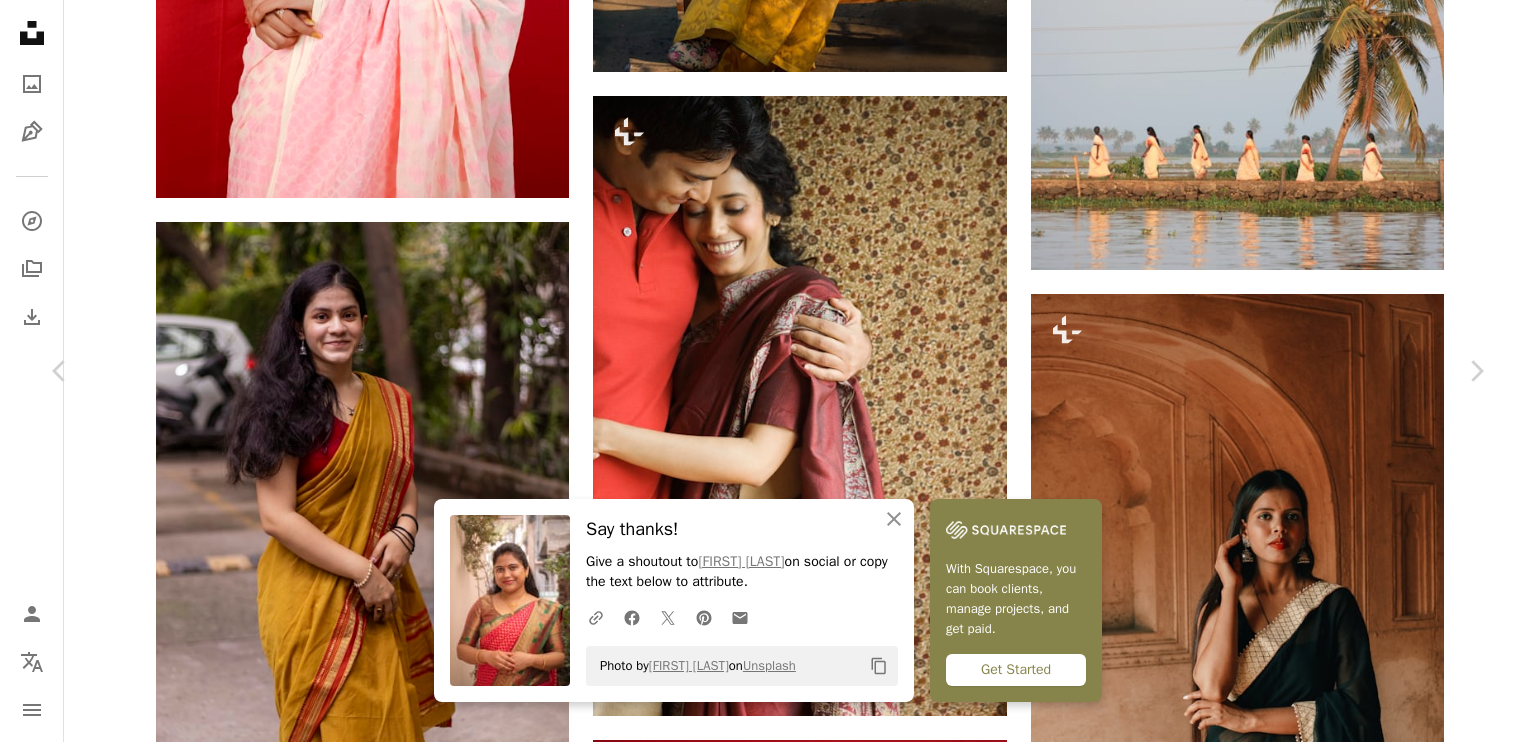 click on "Chevron down" 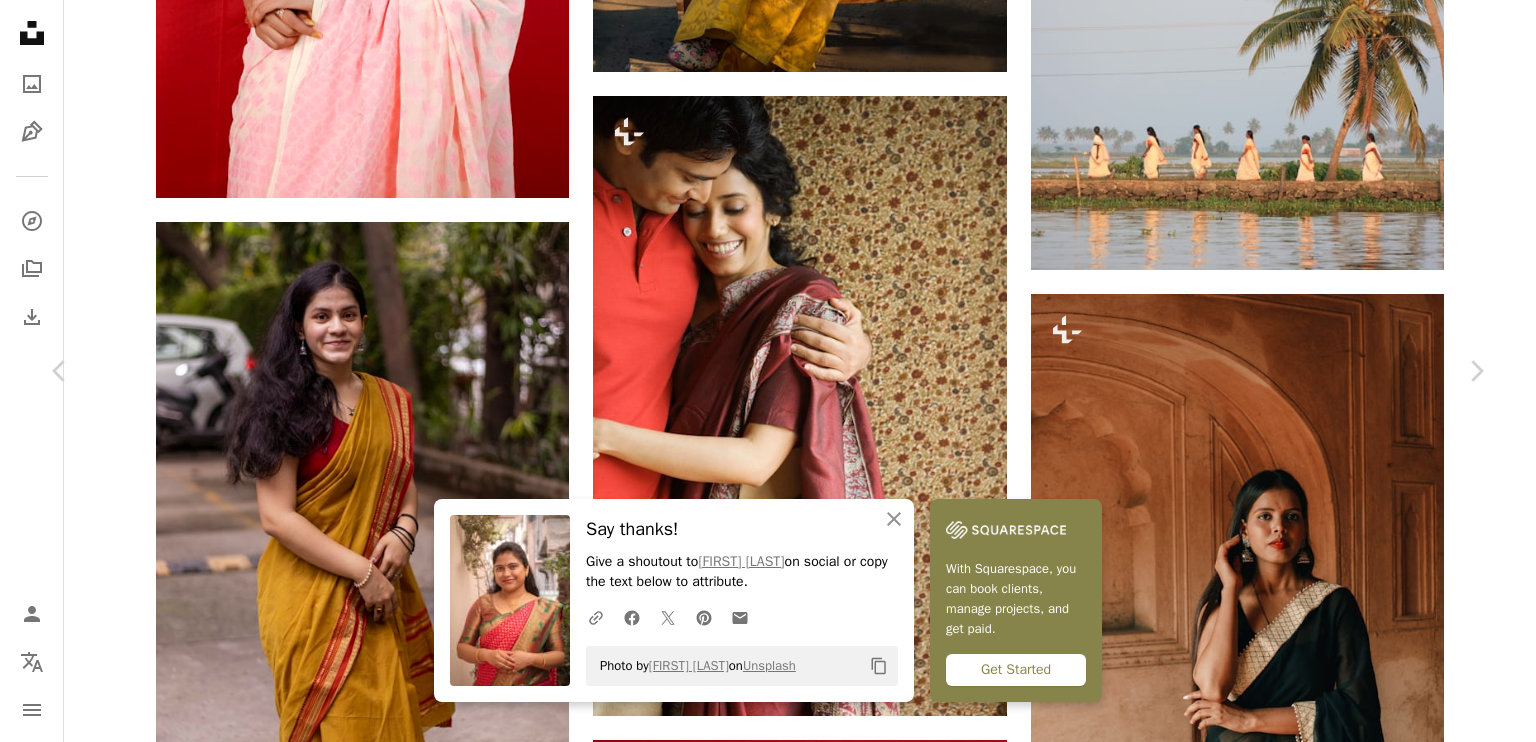 scroll, scrollTop: 649, scrollLeft: 0, axis: vertical 